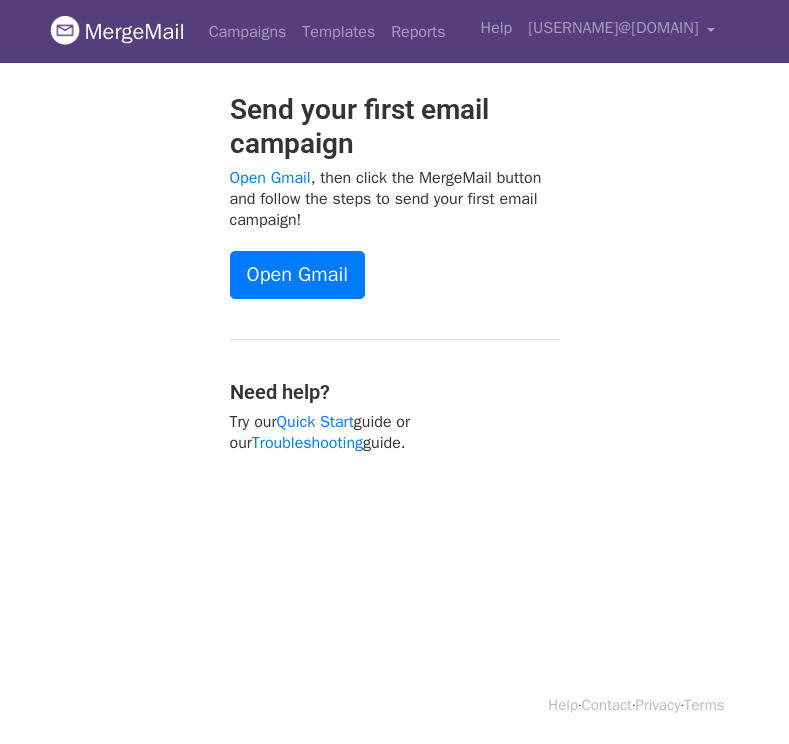 scroll, scrollTop: 0, scrollLeft: 0, axis: both 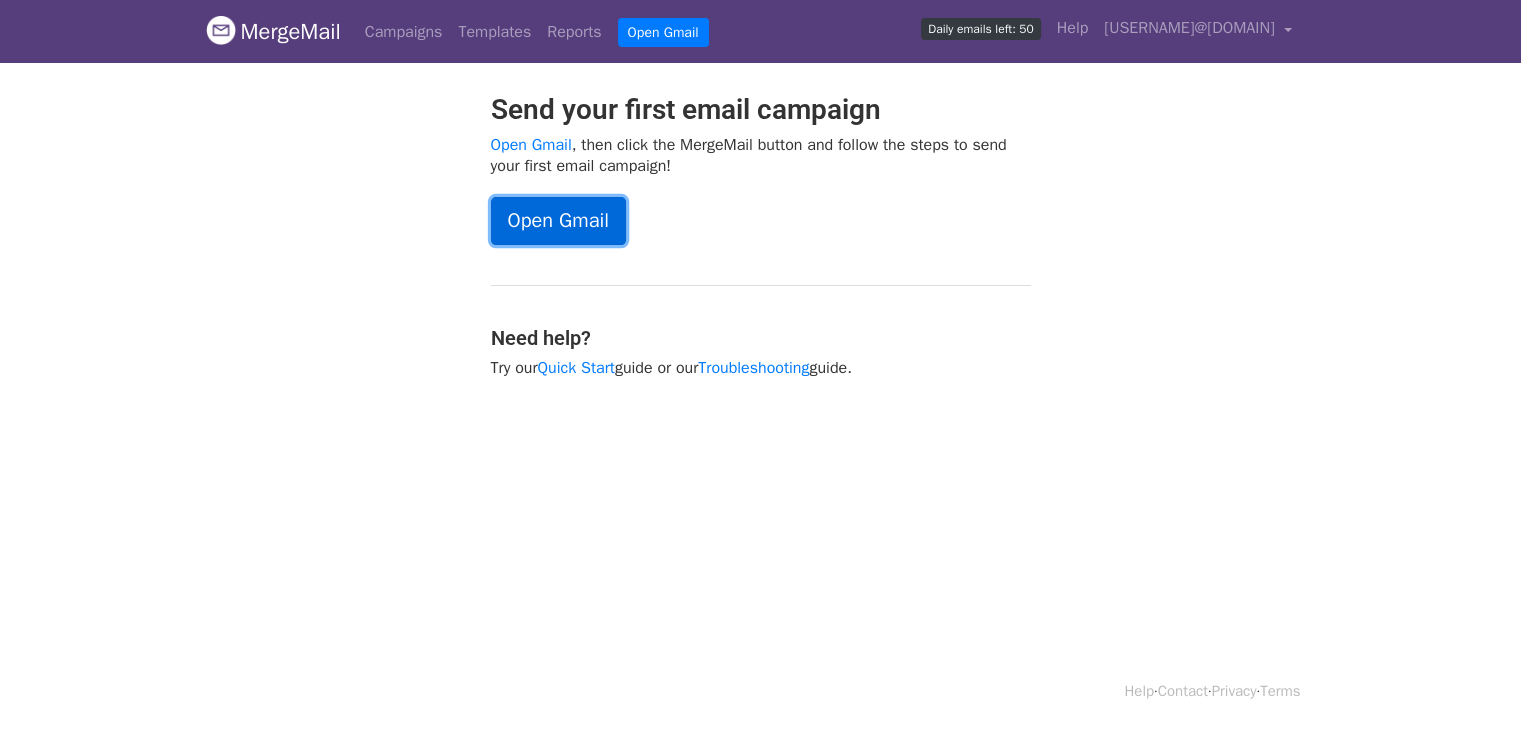 click on "Open Gmail" at bounding box center [558, 221] 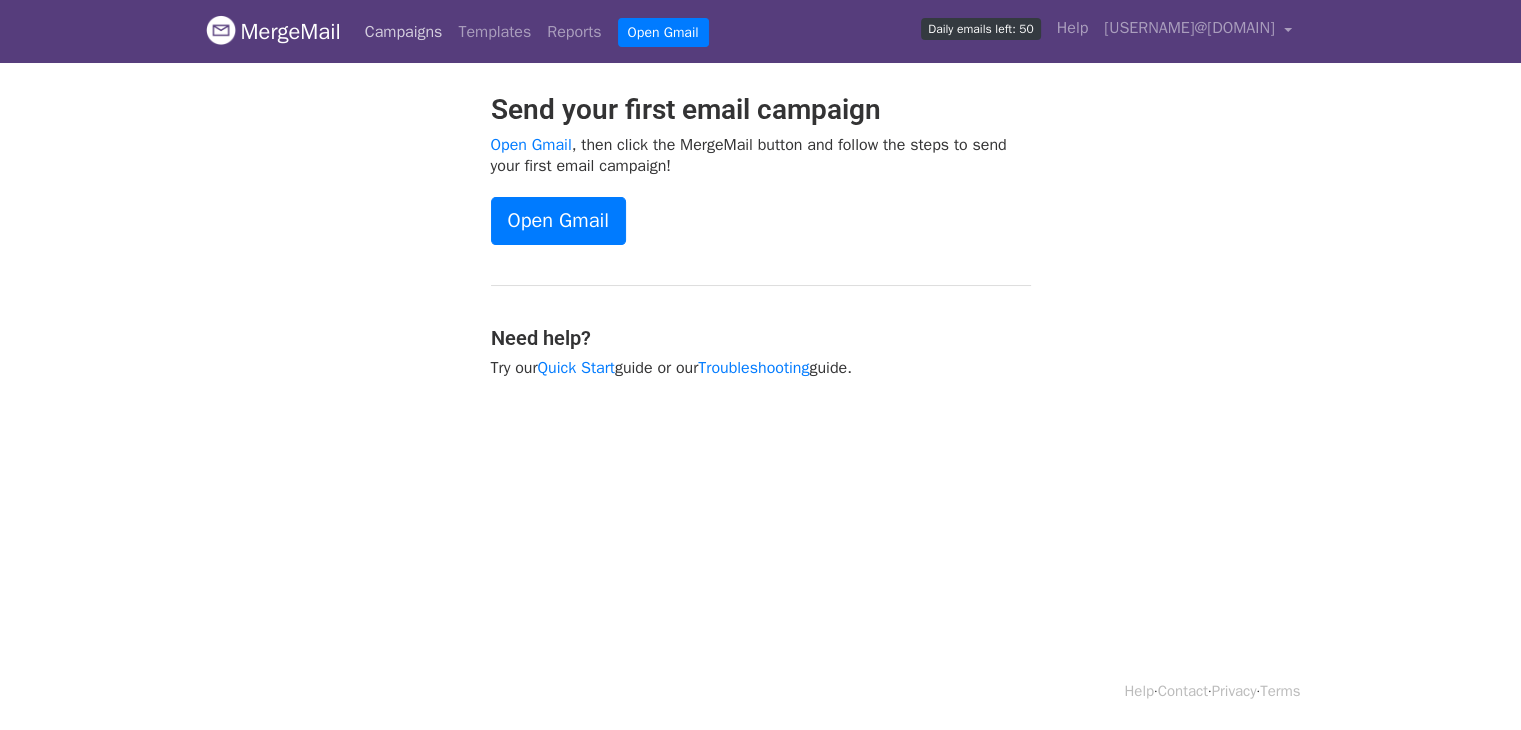 click on "Campaigns" at bounding box center [404, 32] 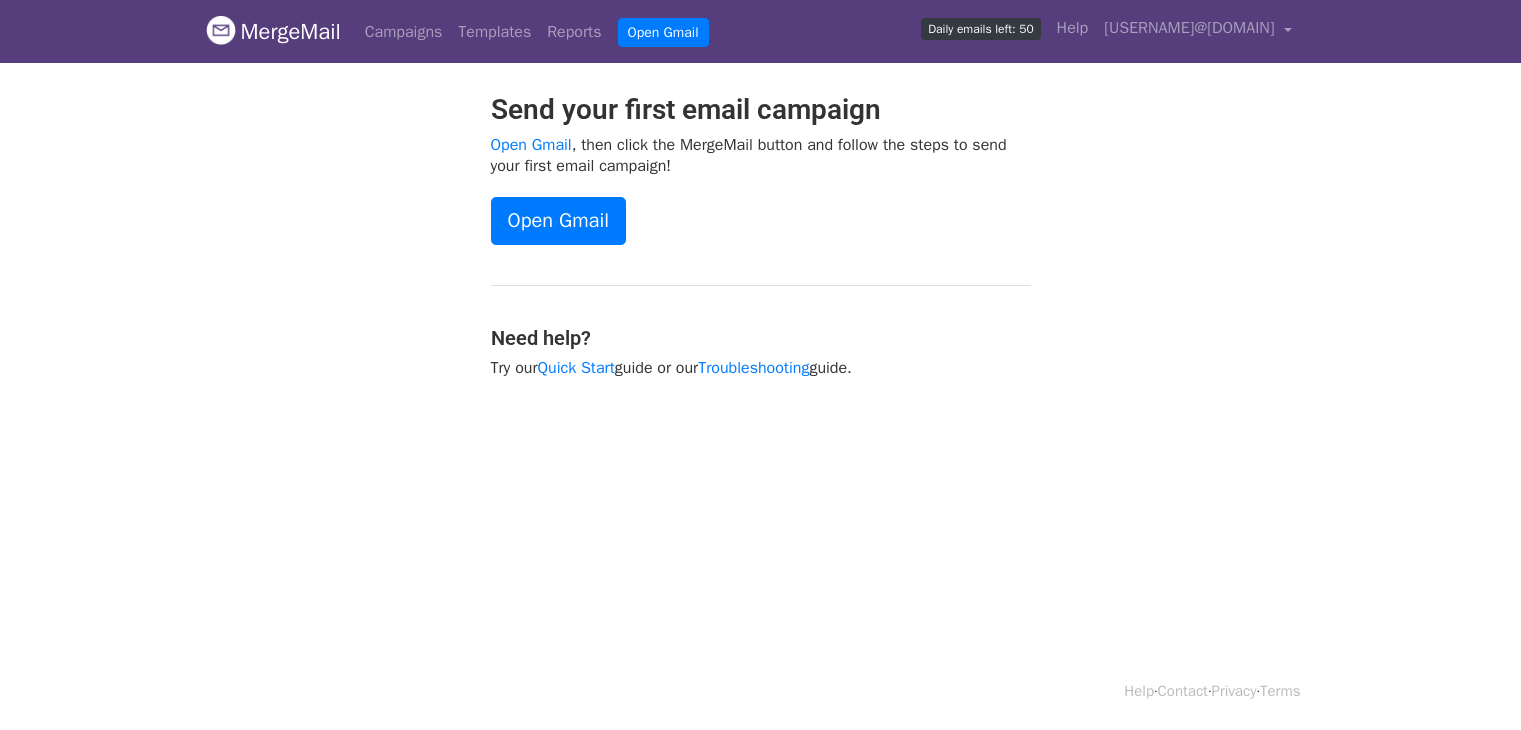 scroll, scrollTop: 0, scrollLeft: 0, axis: both 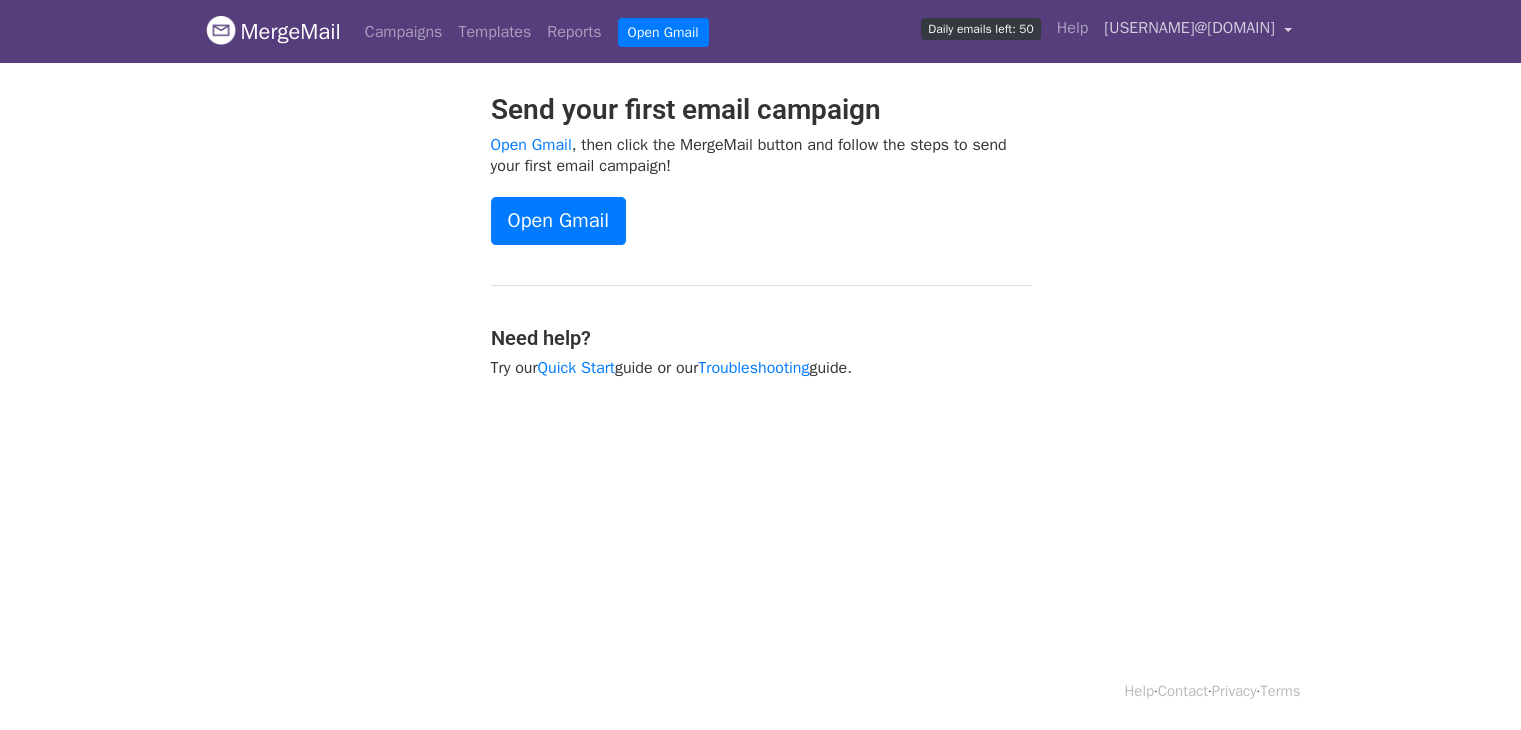 click on "[EMAIL]" at bounding box center (1189, 28) 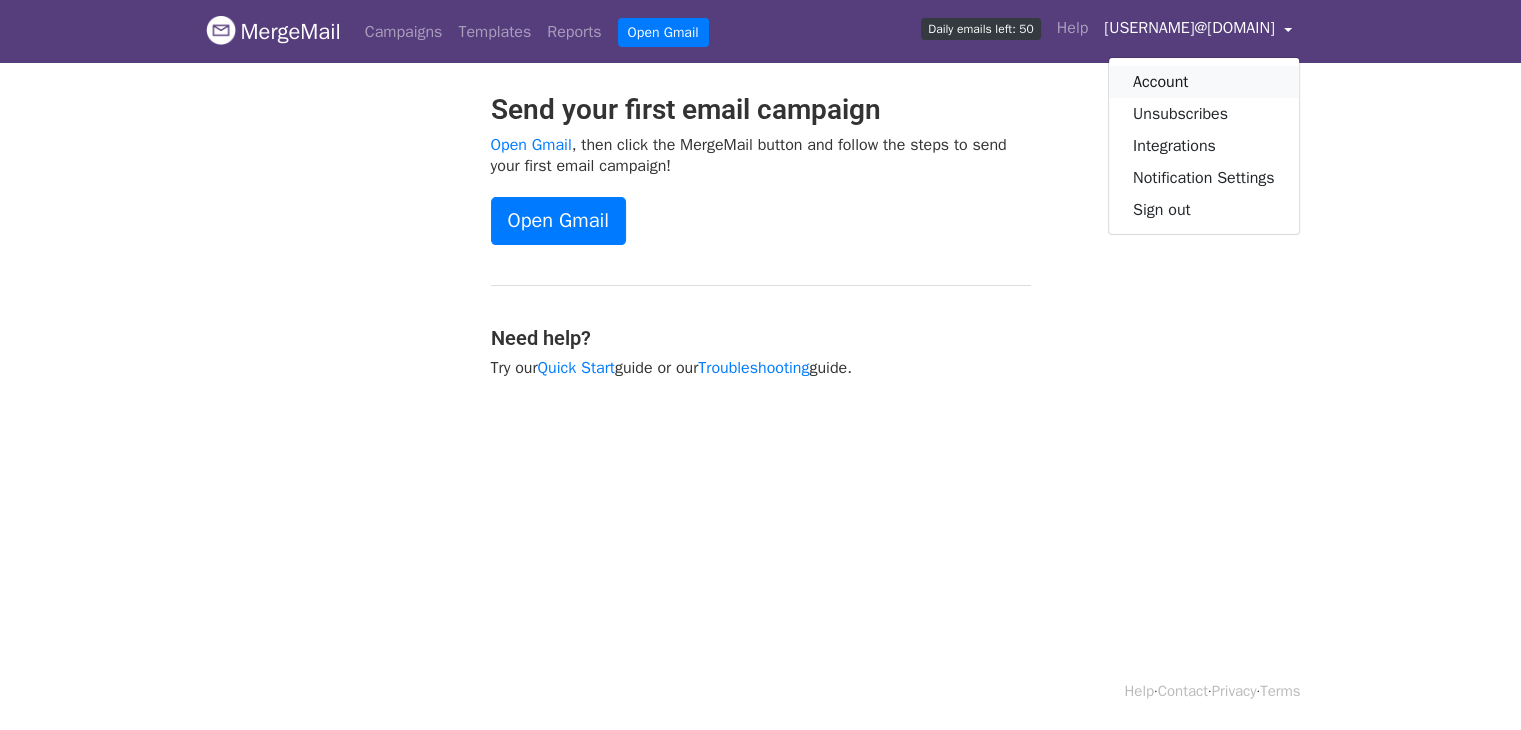 click on "Account" at bounding box center (1204, 82) 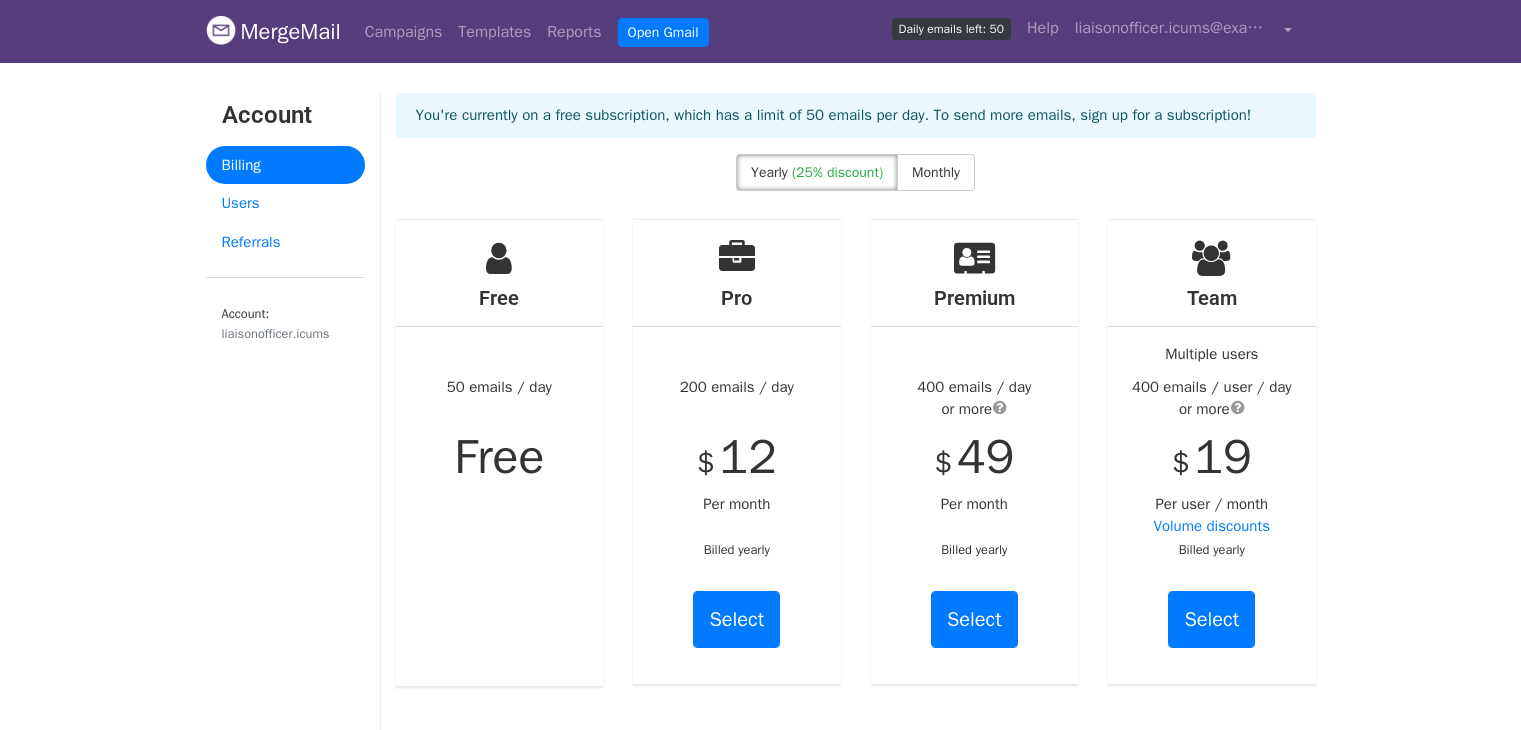 scroll, scrollTop: 0, scrollLeft: 0, axis: both 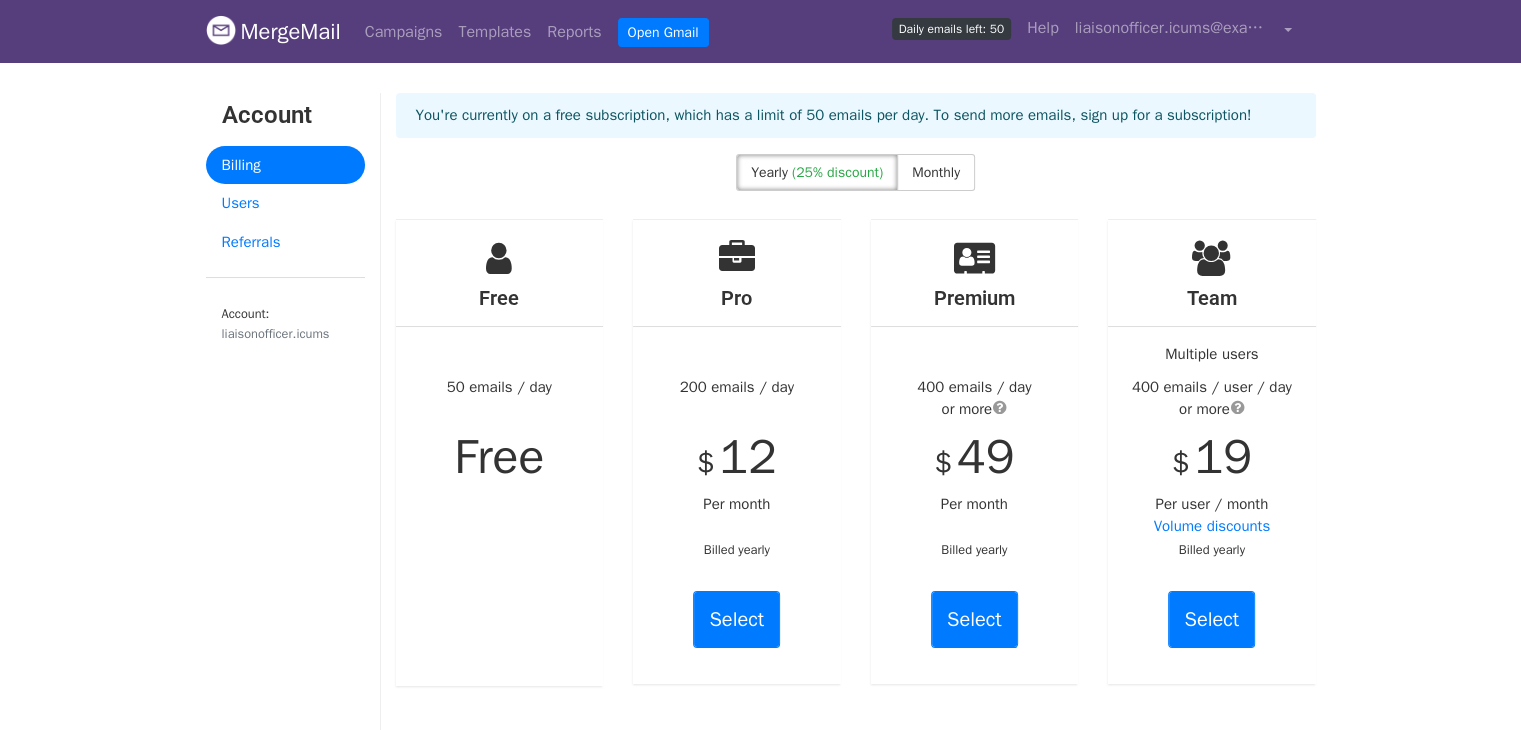 click on "MergeMail" at bounding box center [273, 32] 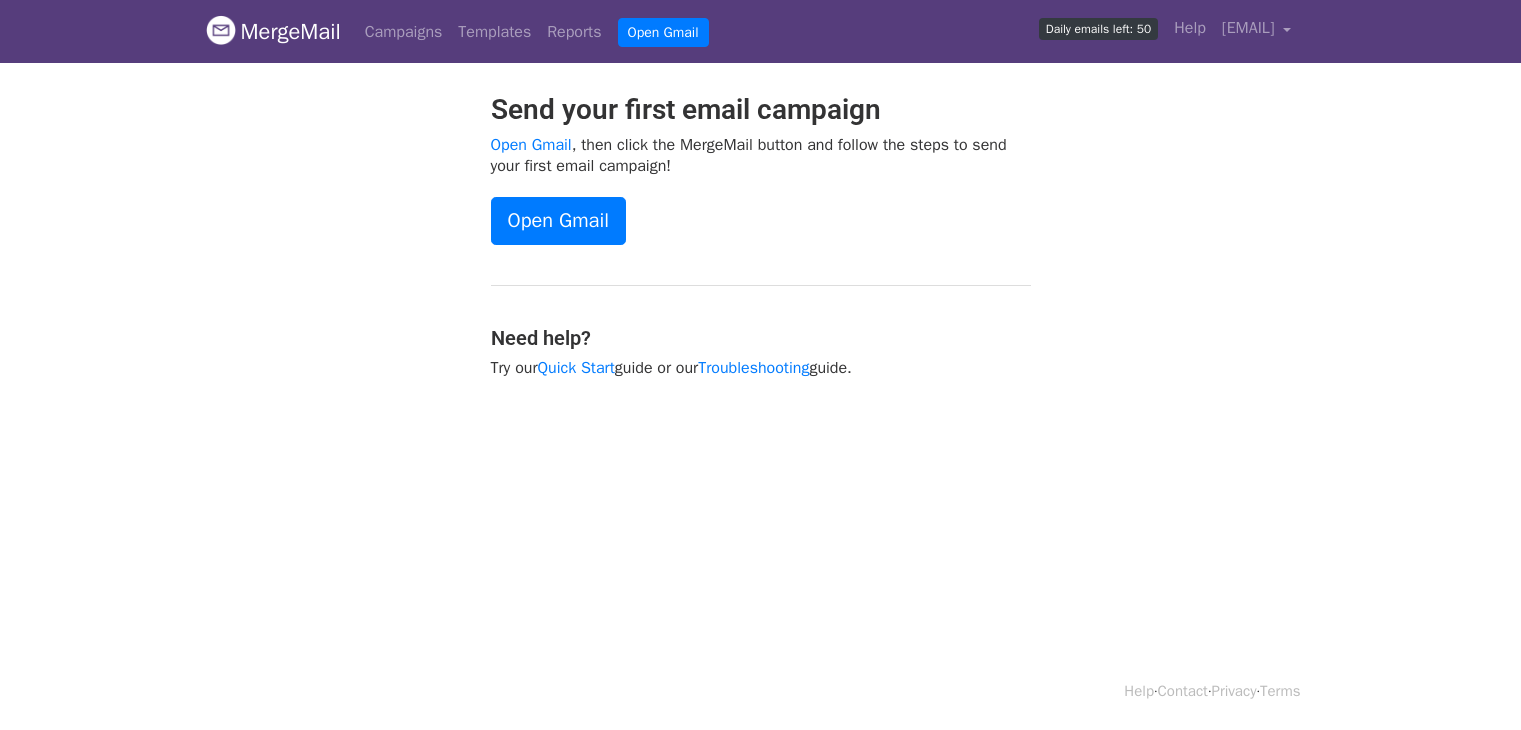 scroll, scrollTop: 0, scrollLeft: 0, axis: both 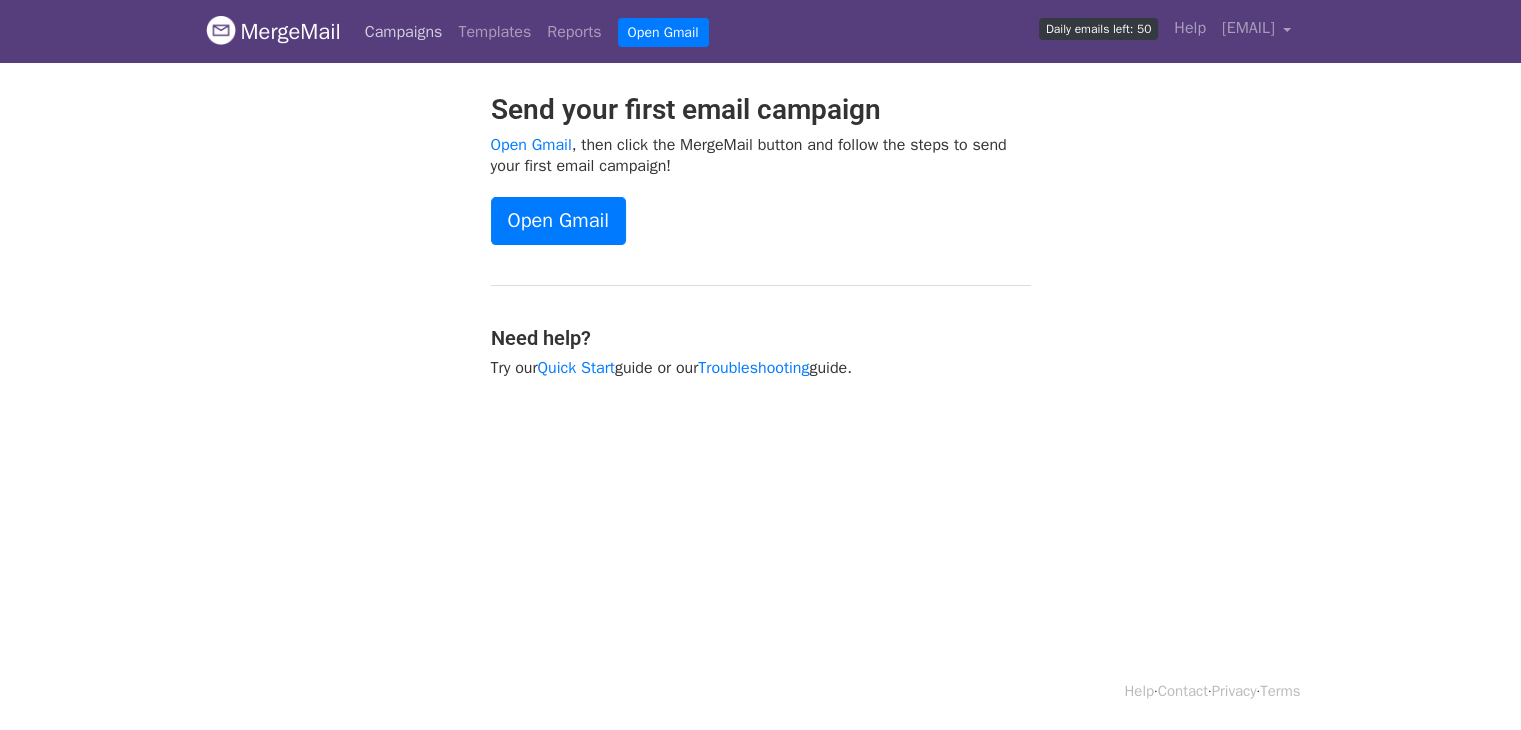 click on "Campaigns" at bounding box center [404, 32] 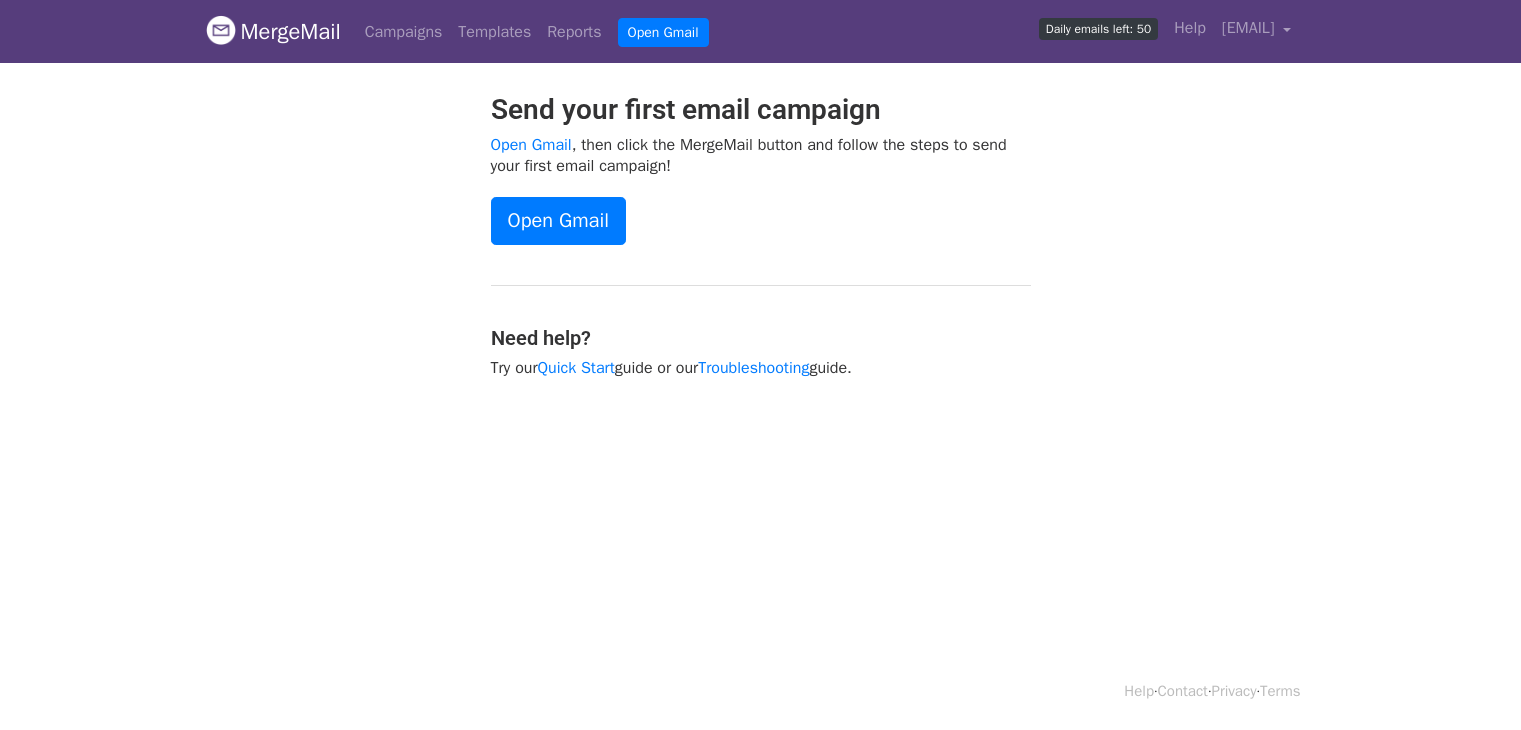 scroll, scrollTop: 0, scrollLeft: 0, axis: both 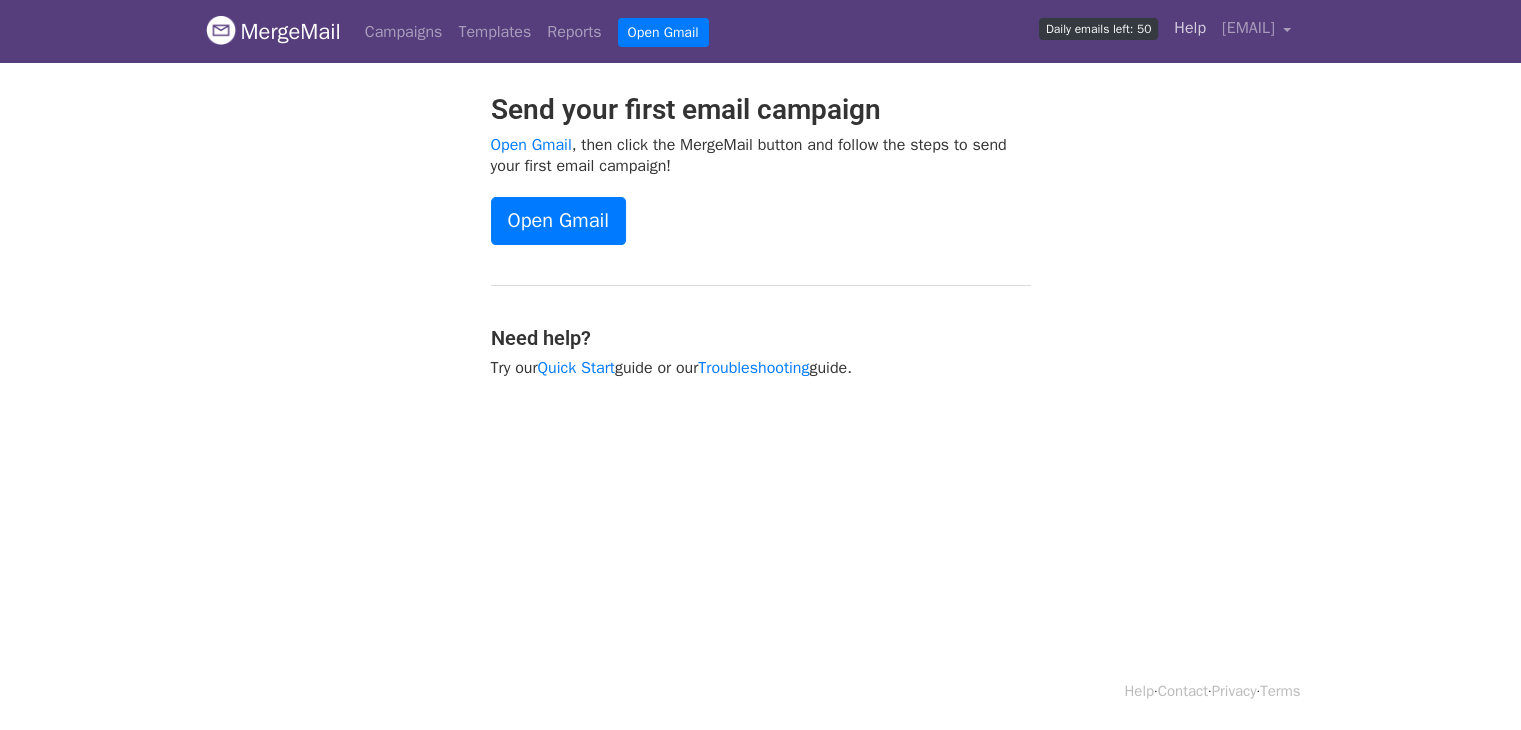 click on "Help" at bounding box center [1190, 28] 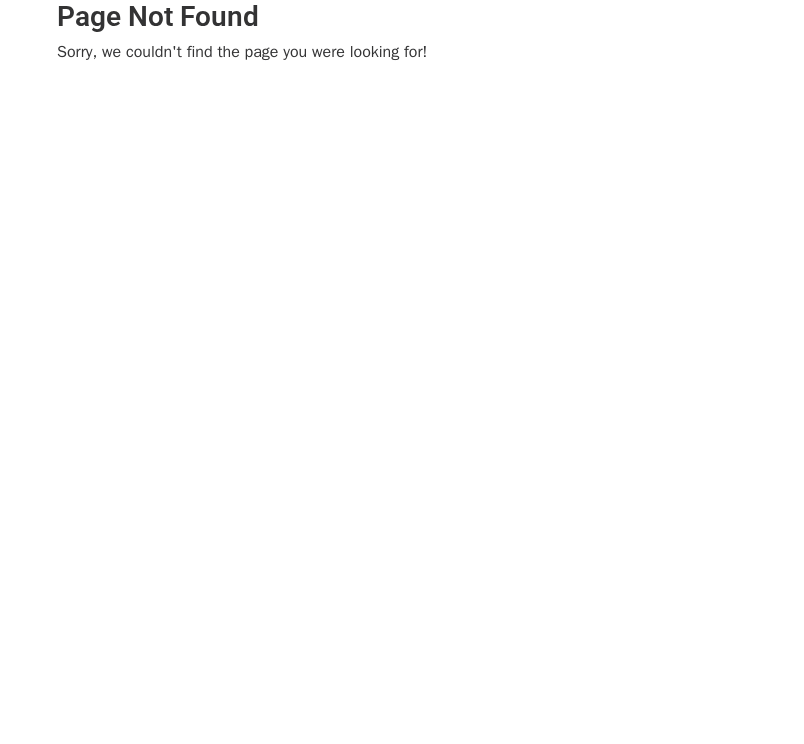 scroll, scrollTop: 0, scrollLeft: 0, axis: both 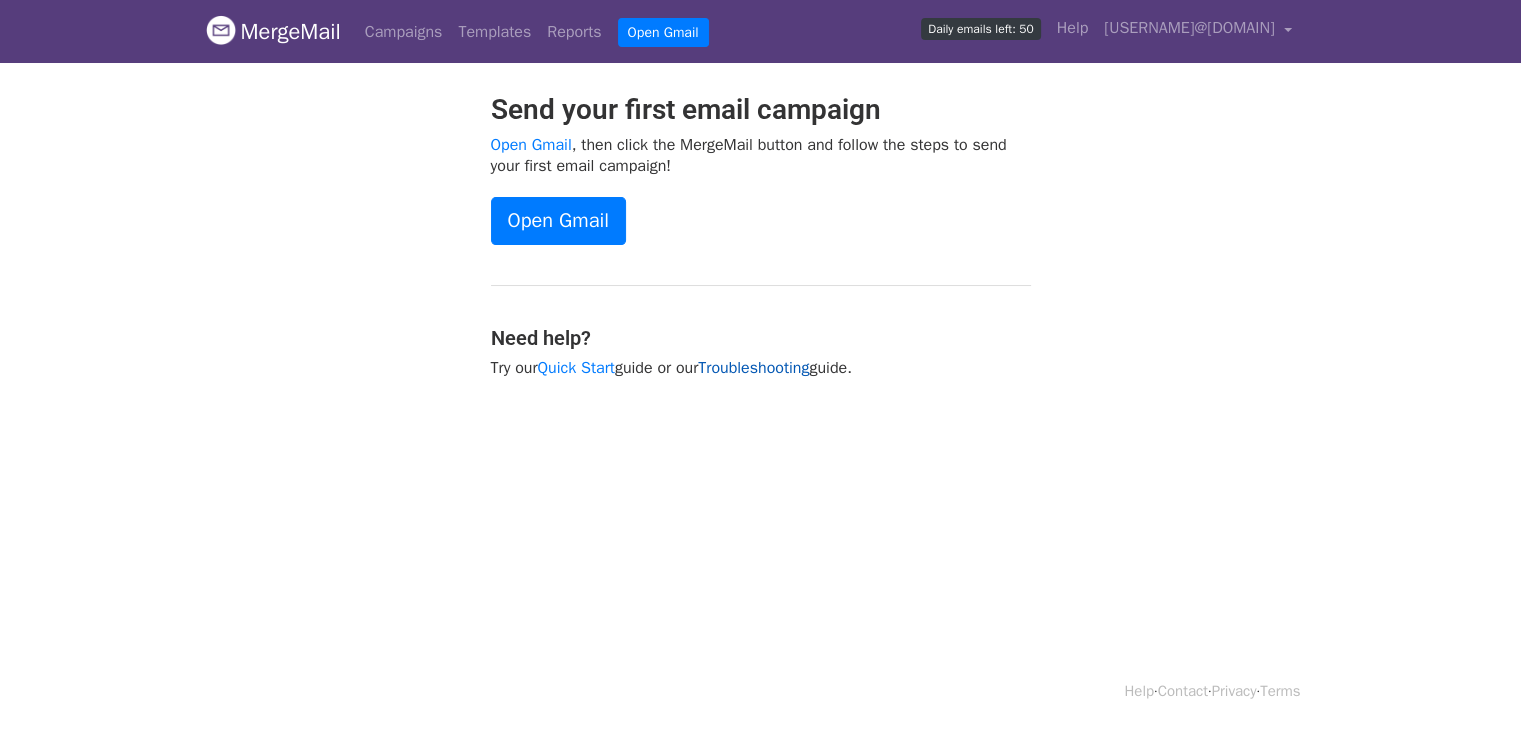 click on "Troubleshooting" at bounding box center (753, 368) 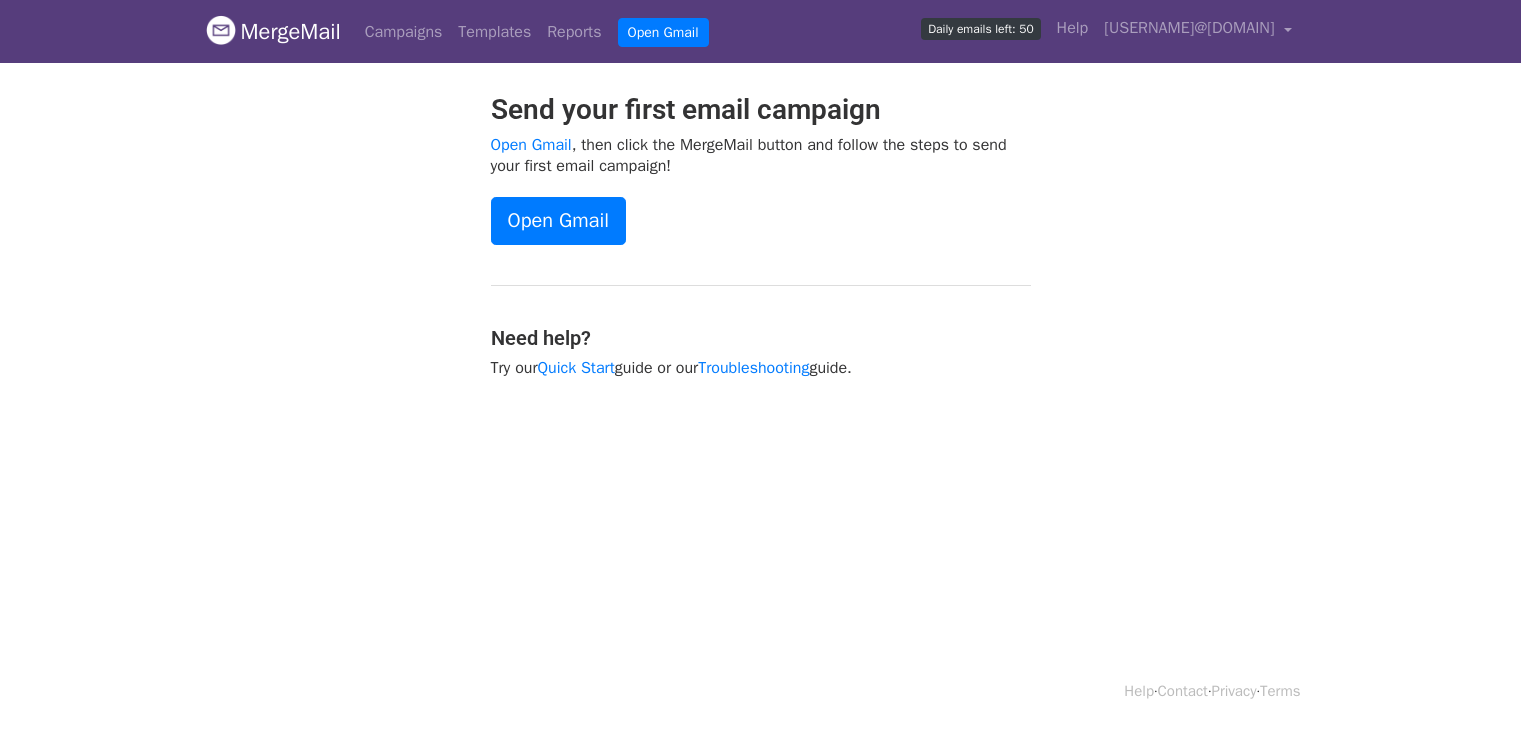 scroll, scrollTop: 0, scrollLeft: 0, axis: both 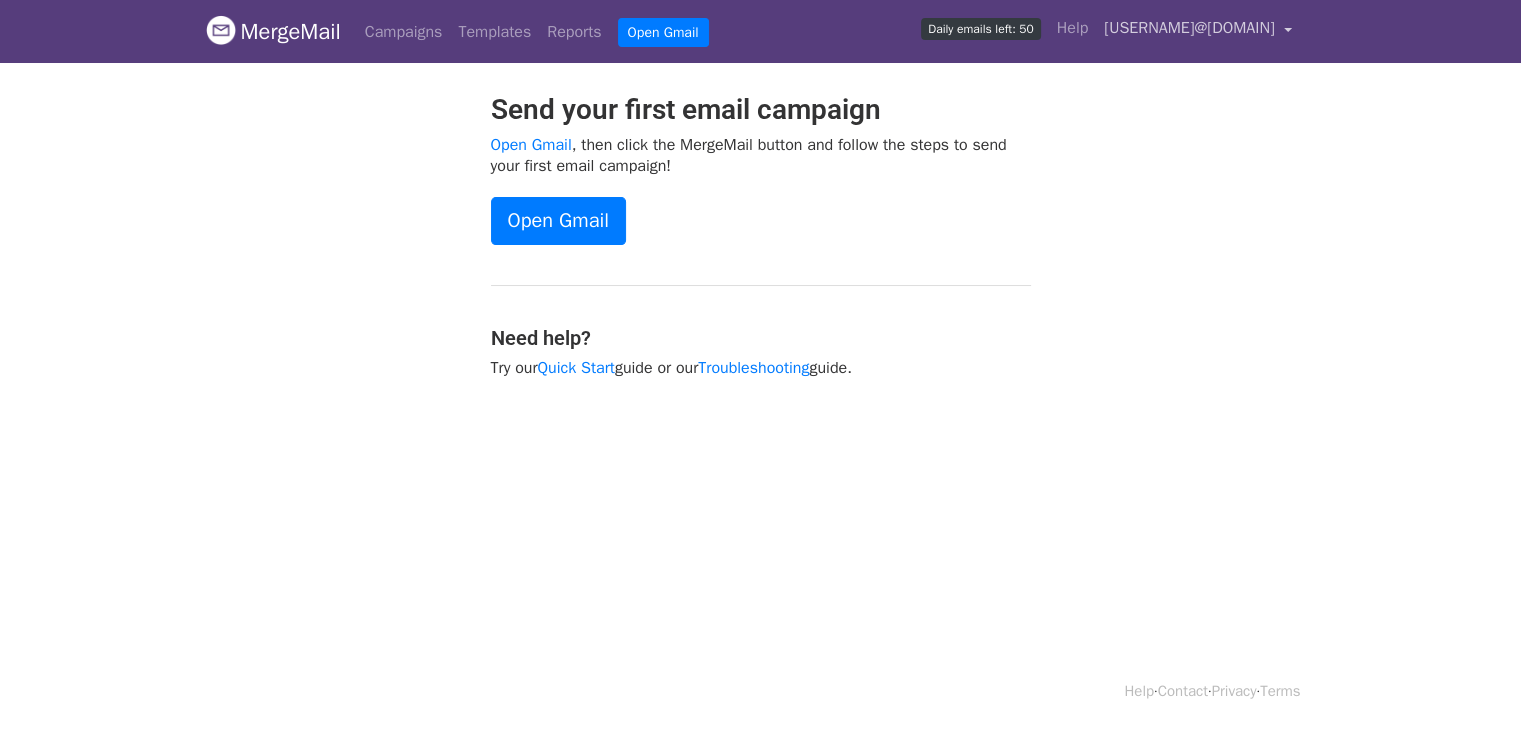 click on "[EMAIL]" at bounding box center [1189, 28] 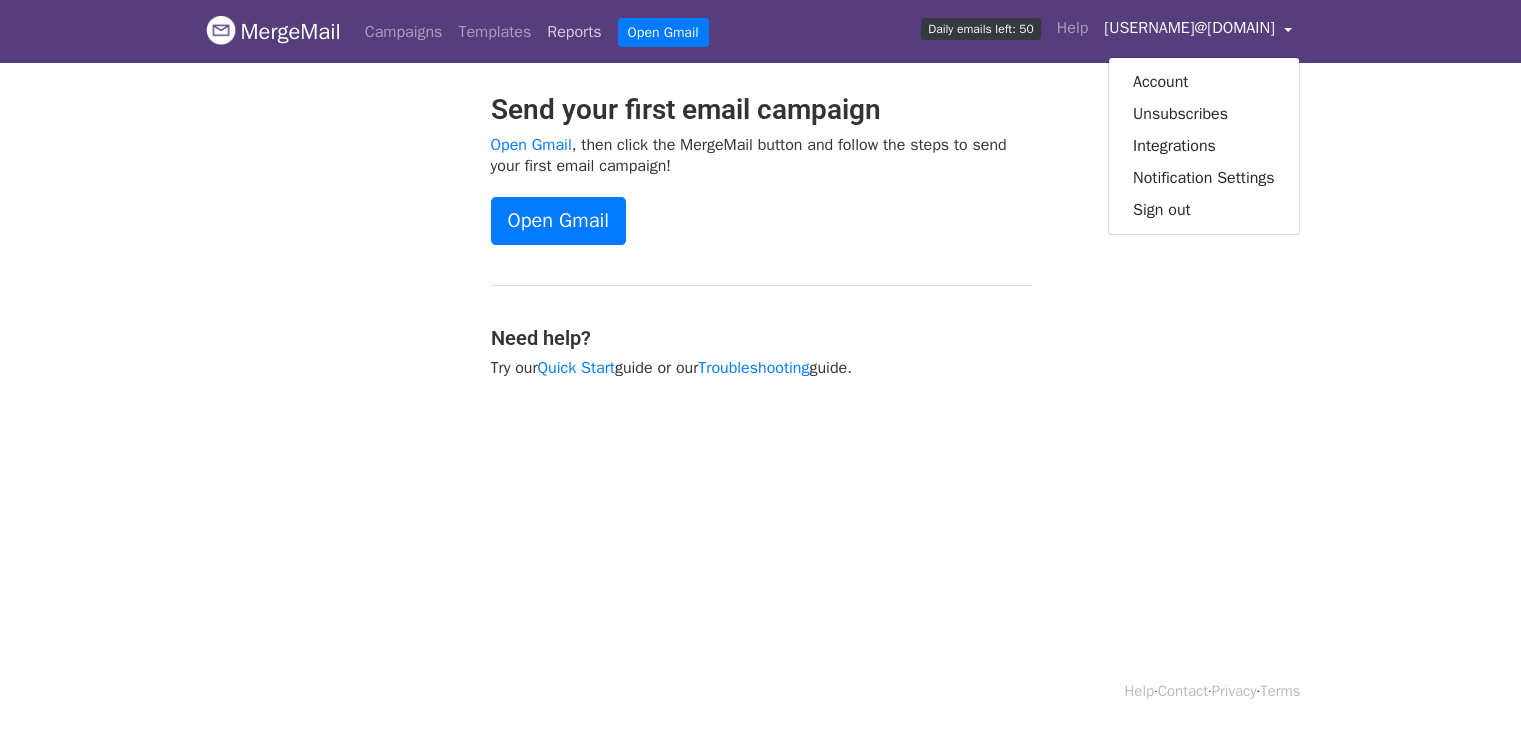 click on "Reports" at bounding box center [574, 32] 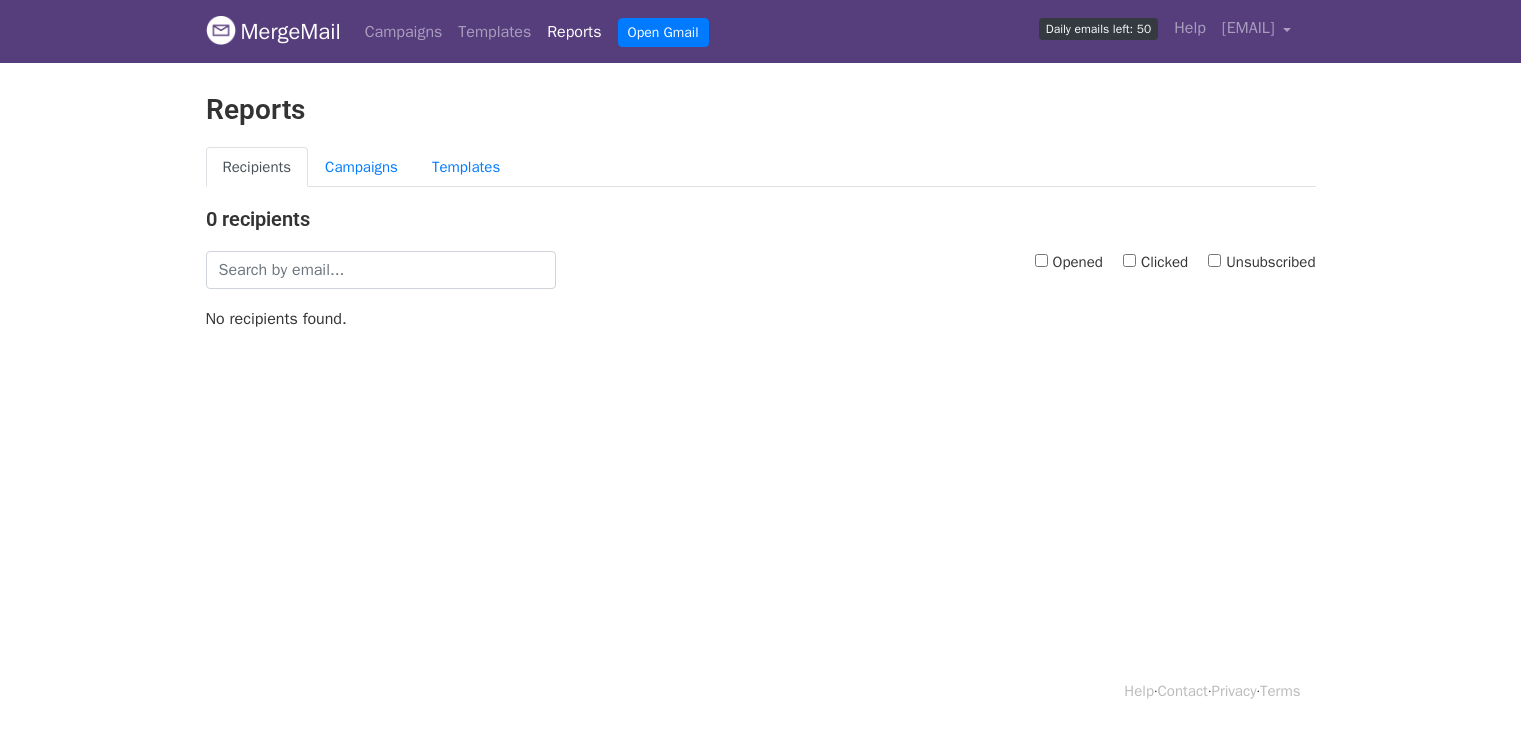 scroll, scrollTop: 0, scrollLeft: 0, axis: both 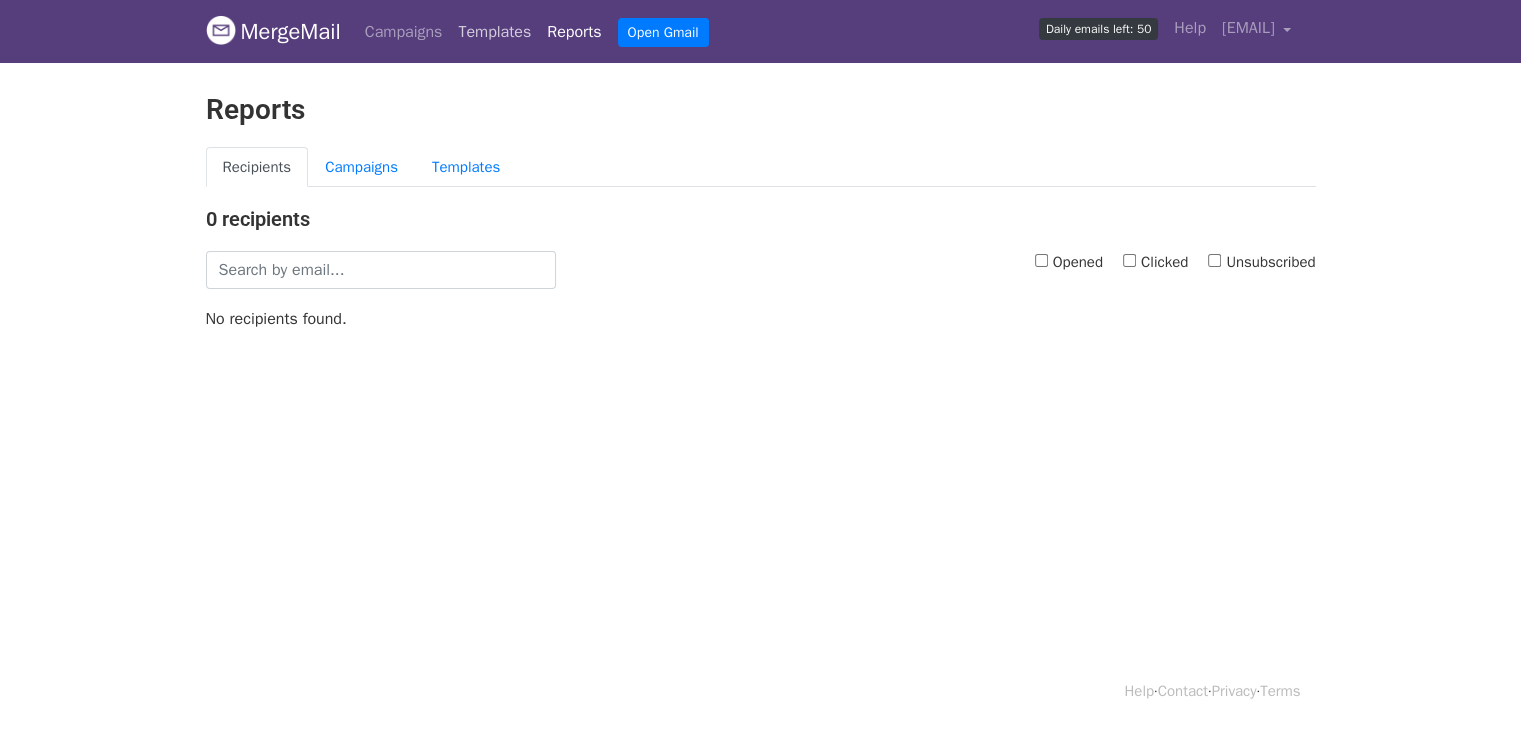 click on "Templates" at bounding box center (494, 32) 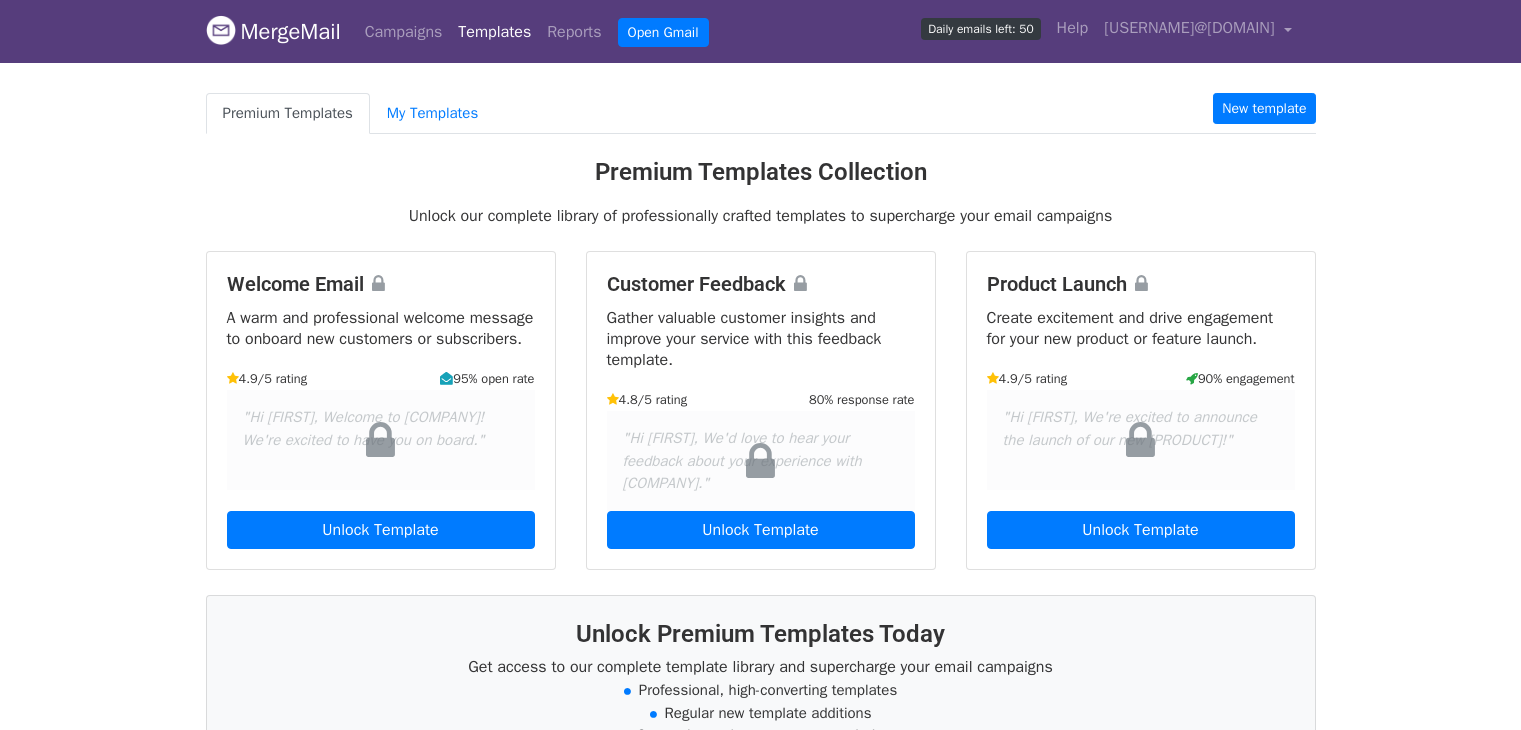 scroll, scrollTop: 0, scrollLeft: 0, axis: both 